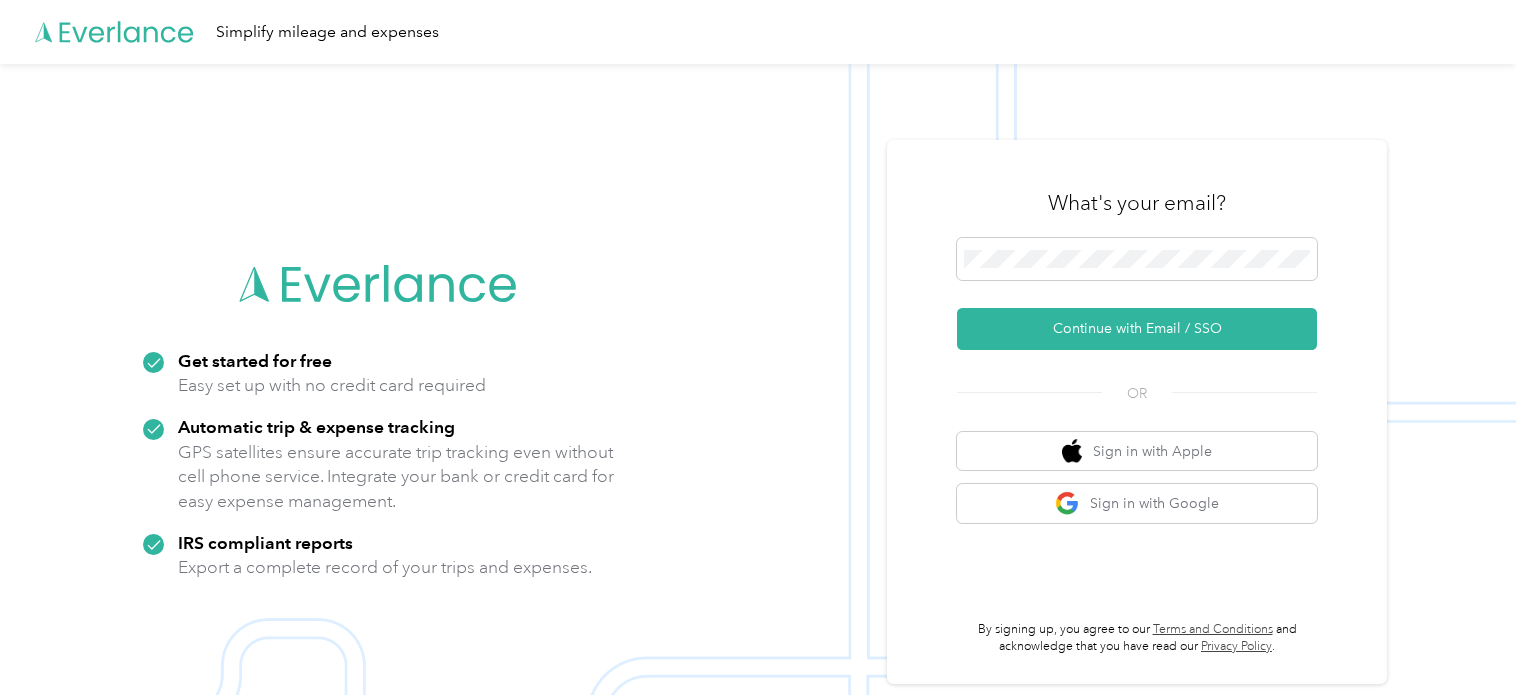 scroll, scrollTop: 0, scrollLeft: 0, axis: both 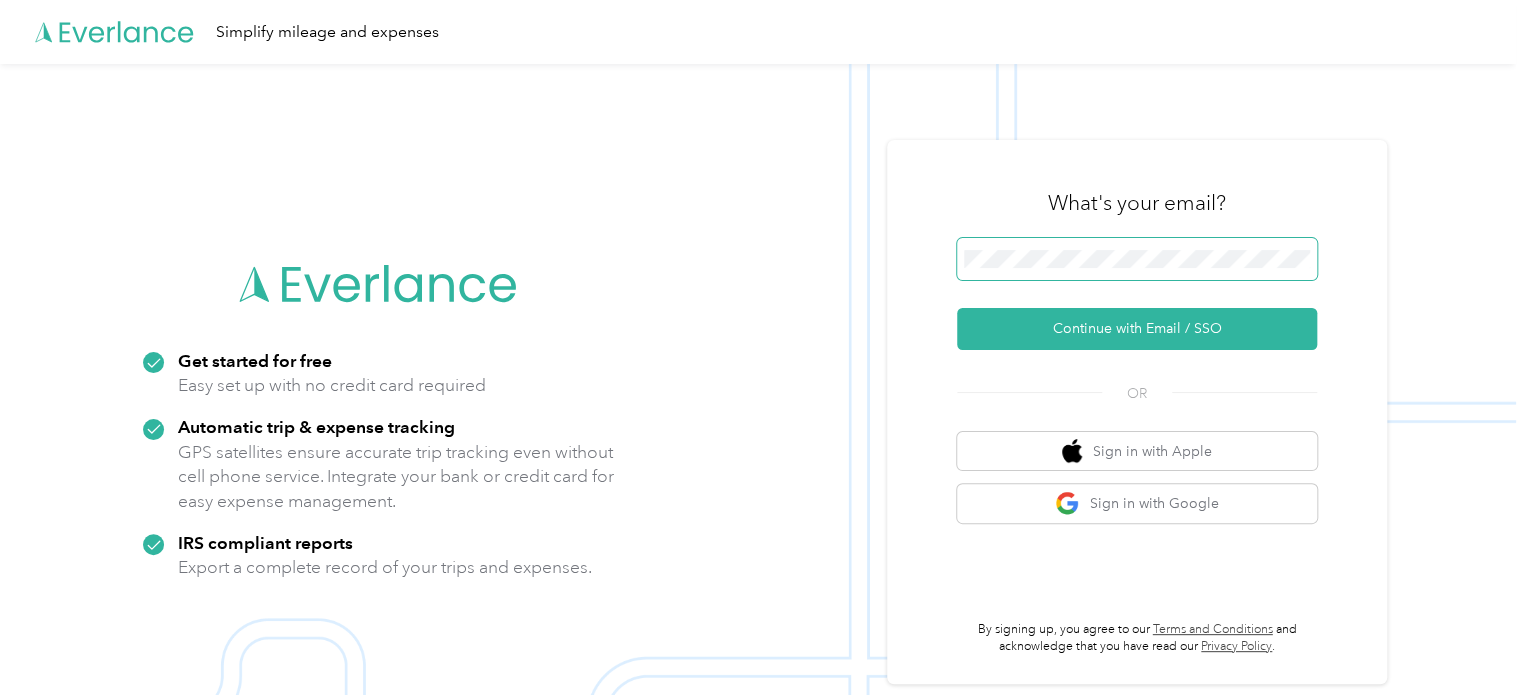 click at bounding box center [1137, 259] 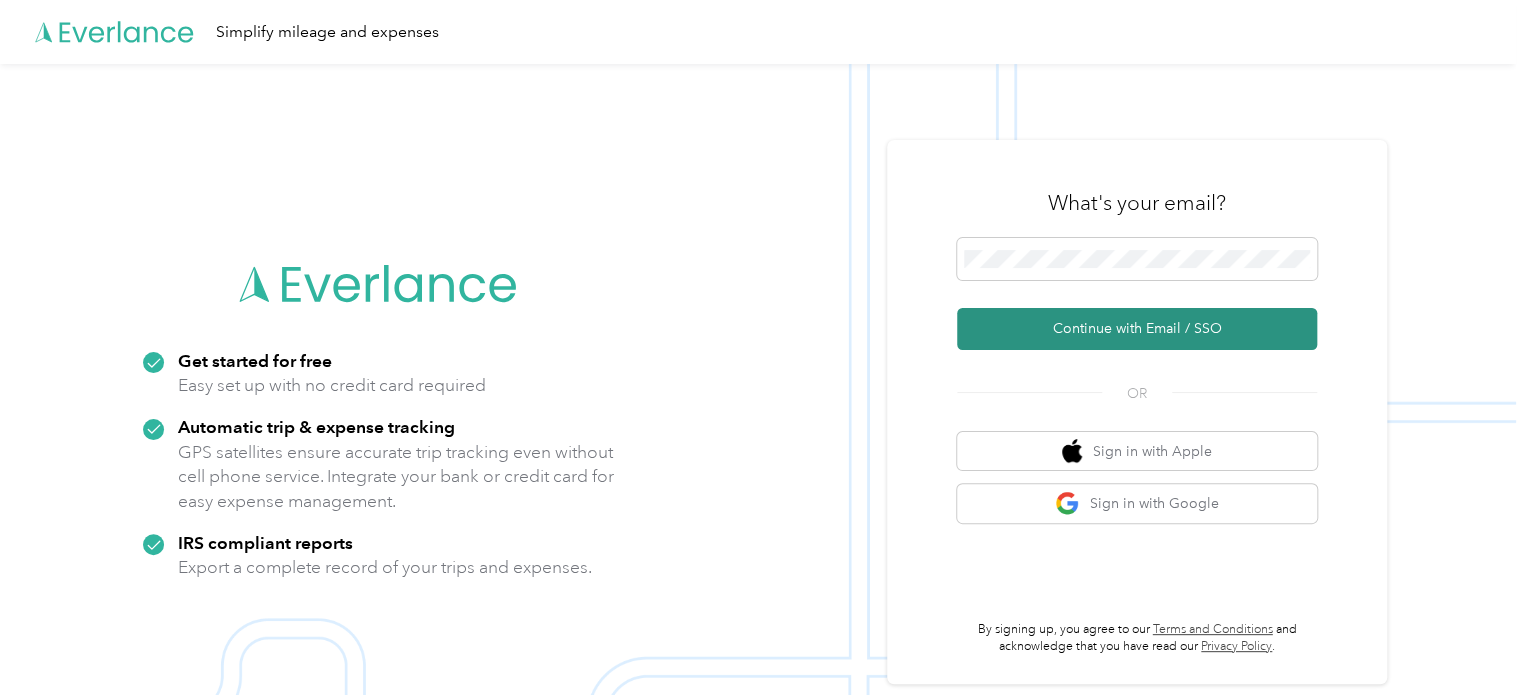 click on "Continue with Email / SSO" at bounding box center (1137, 329) 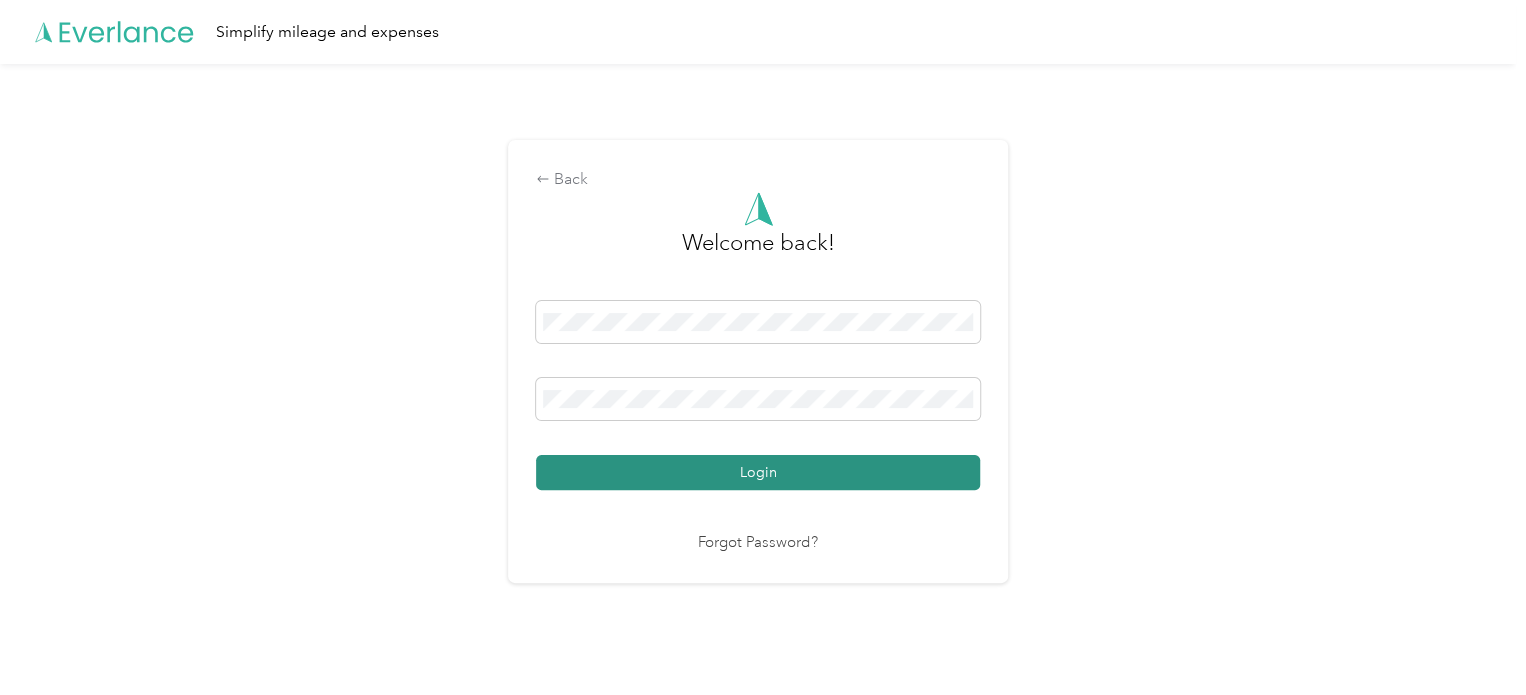 click on "Login" at bounding box center (758, 472) 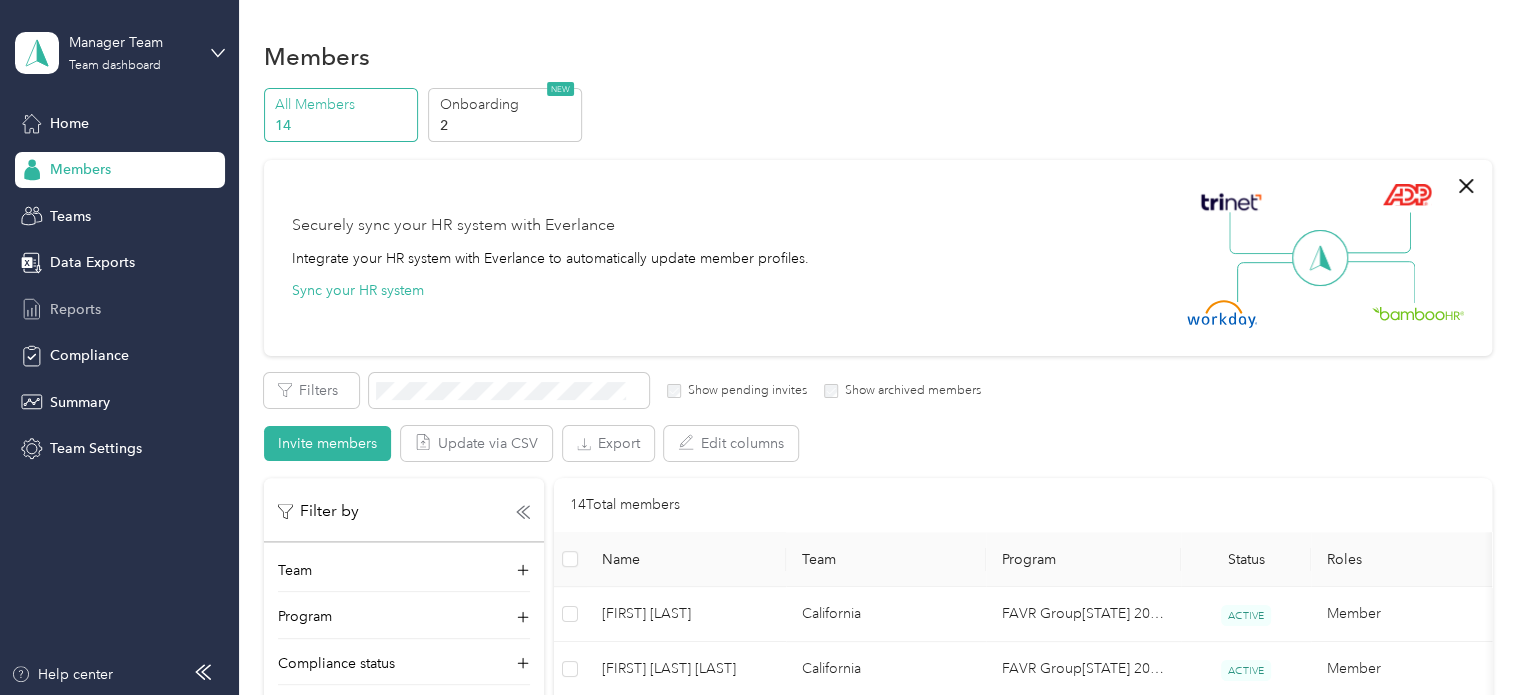 click on "Reports" at bounding box center (75, 309) 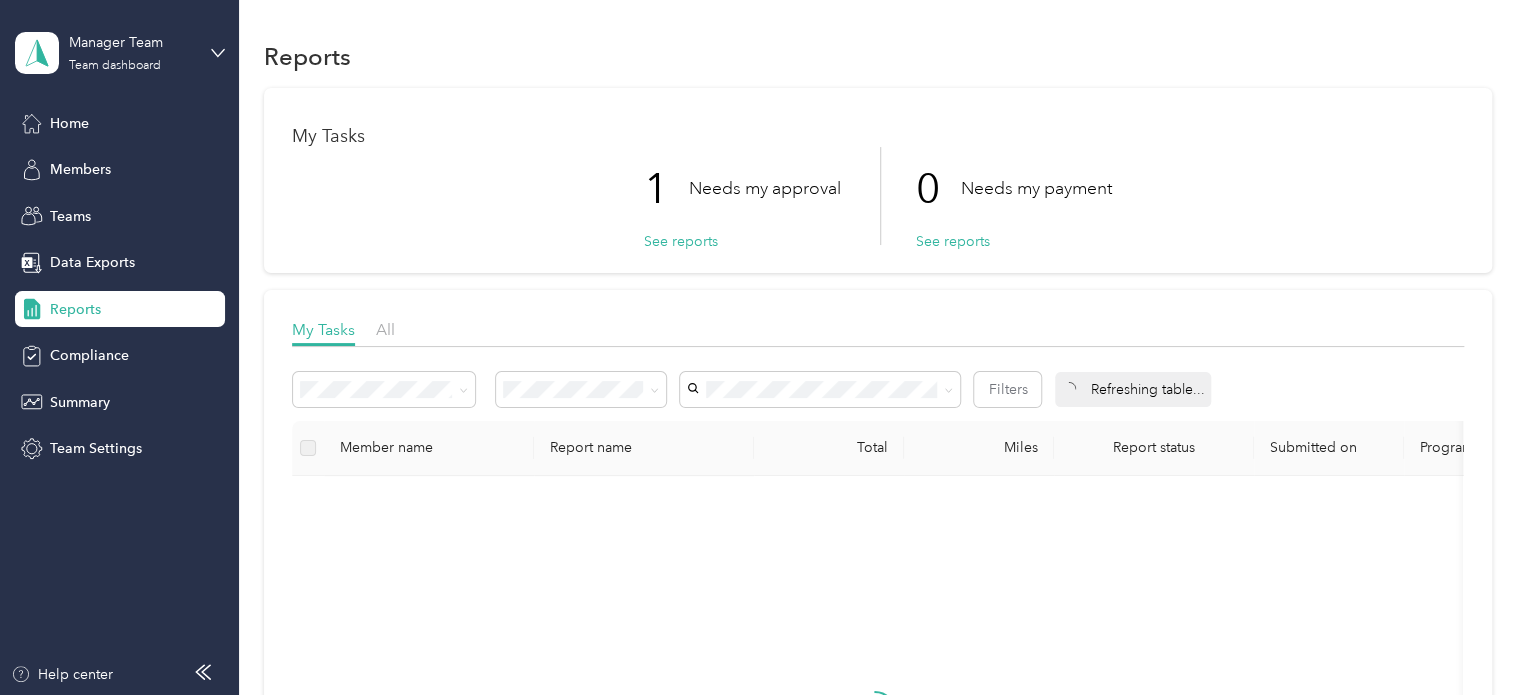 click on "1 Needs my approval" at bounding box center (742, 189) 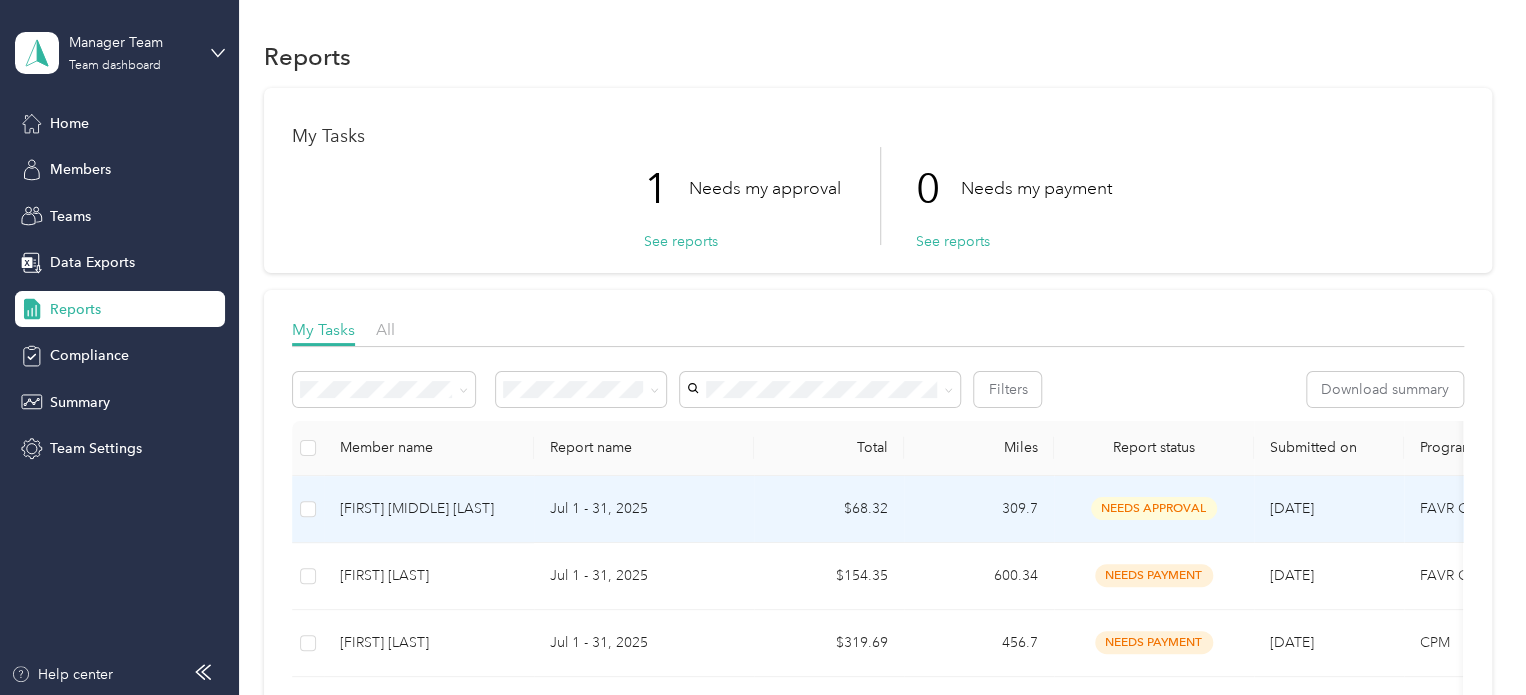 click on "[FIRST] [MIDDLE] [LAST]" at bounding box center [429, 509] 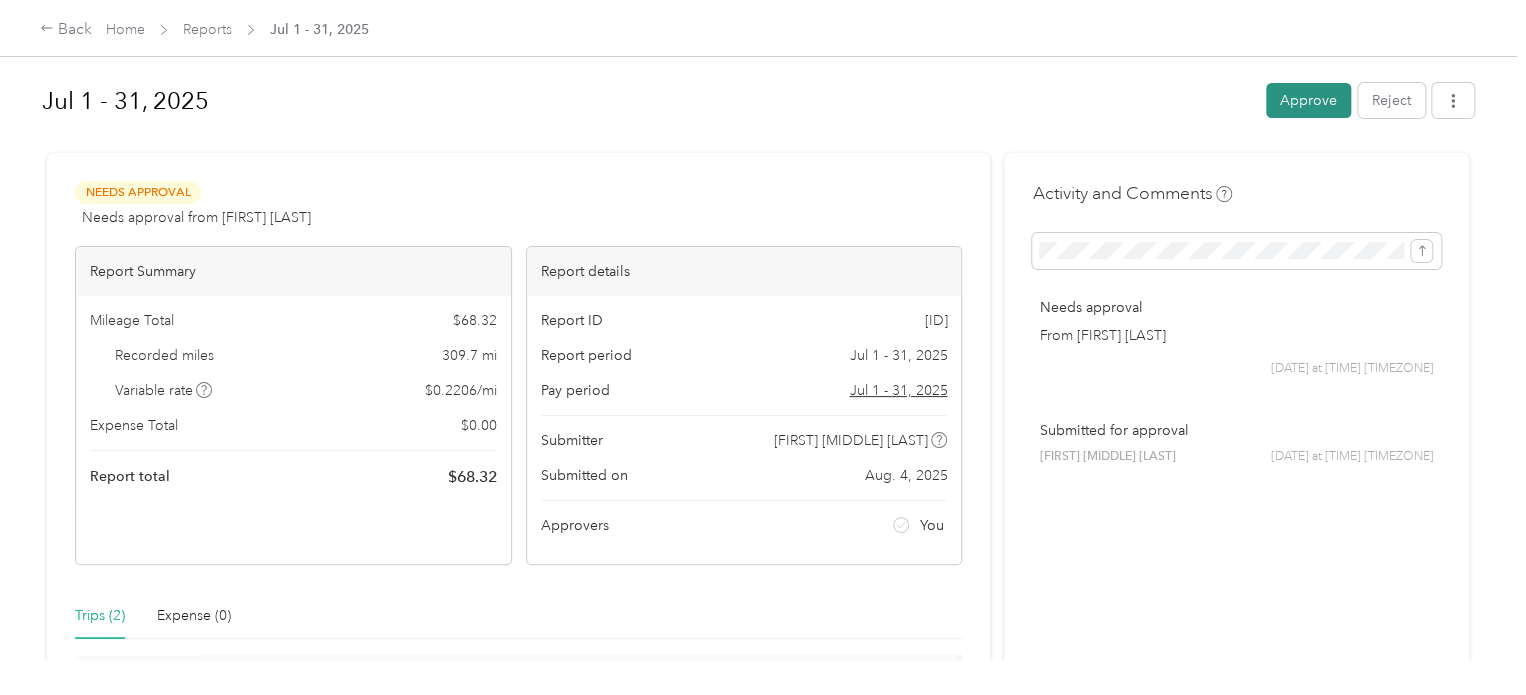 click on "Approve" at bounding box center (1308, 100) 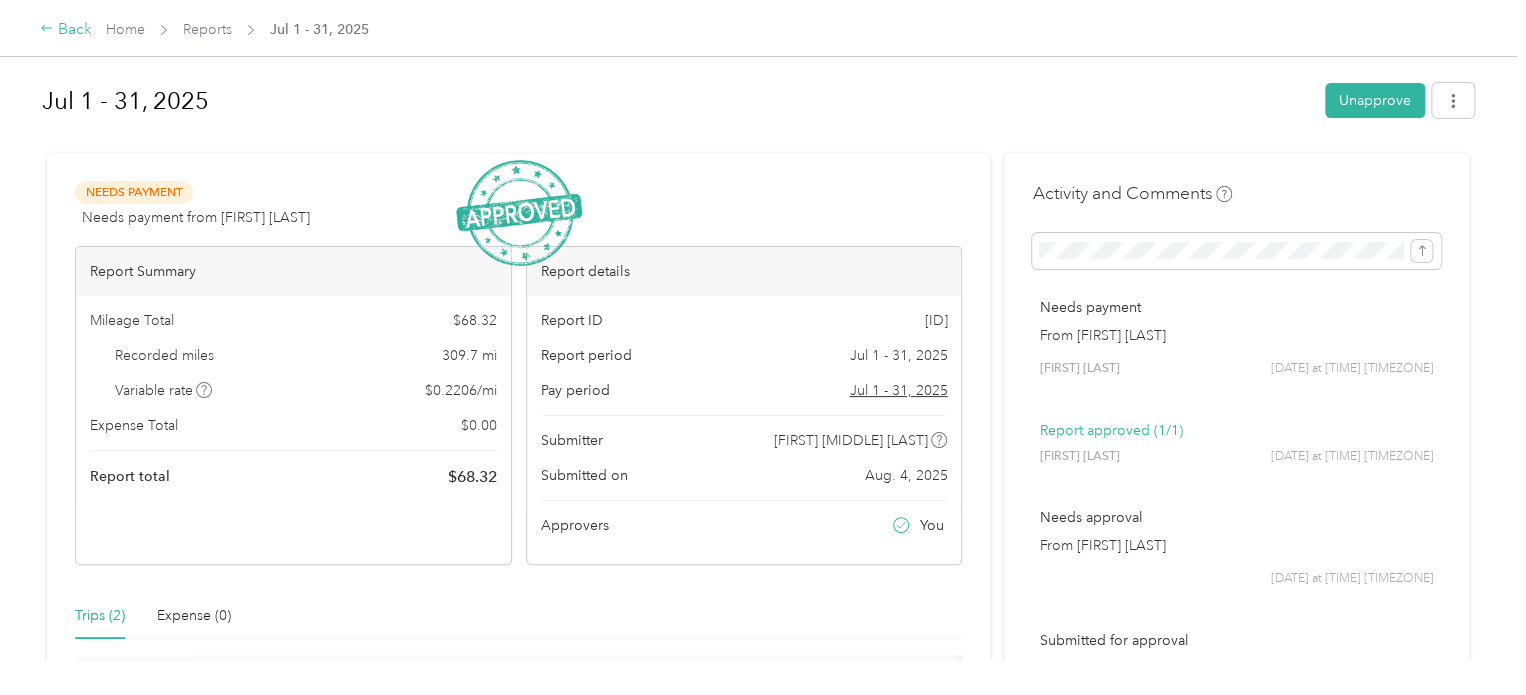 click on "Back" at bounding box center (66, 30) 